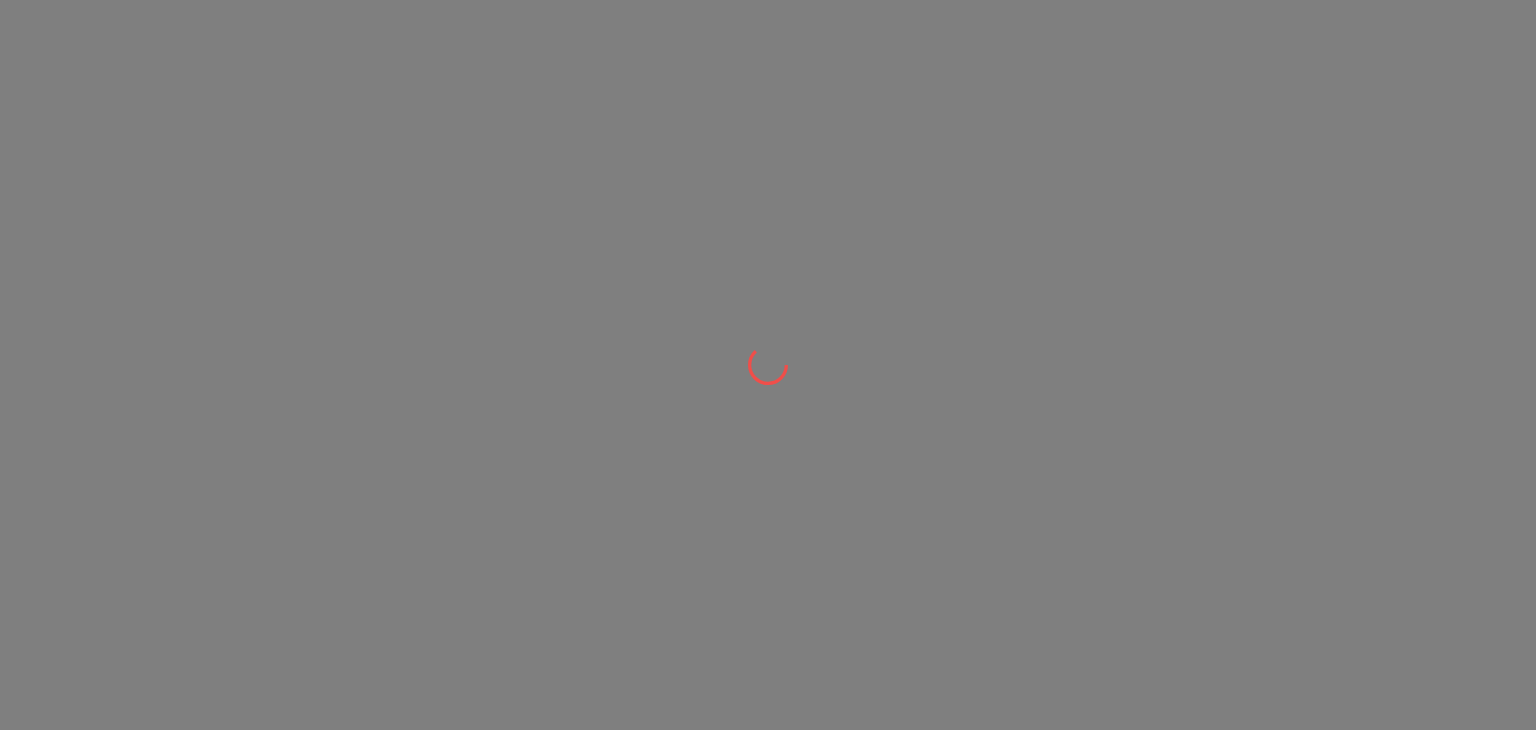 scroll, scrollTop: 0, scrollLeft: 0, axis: both 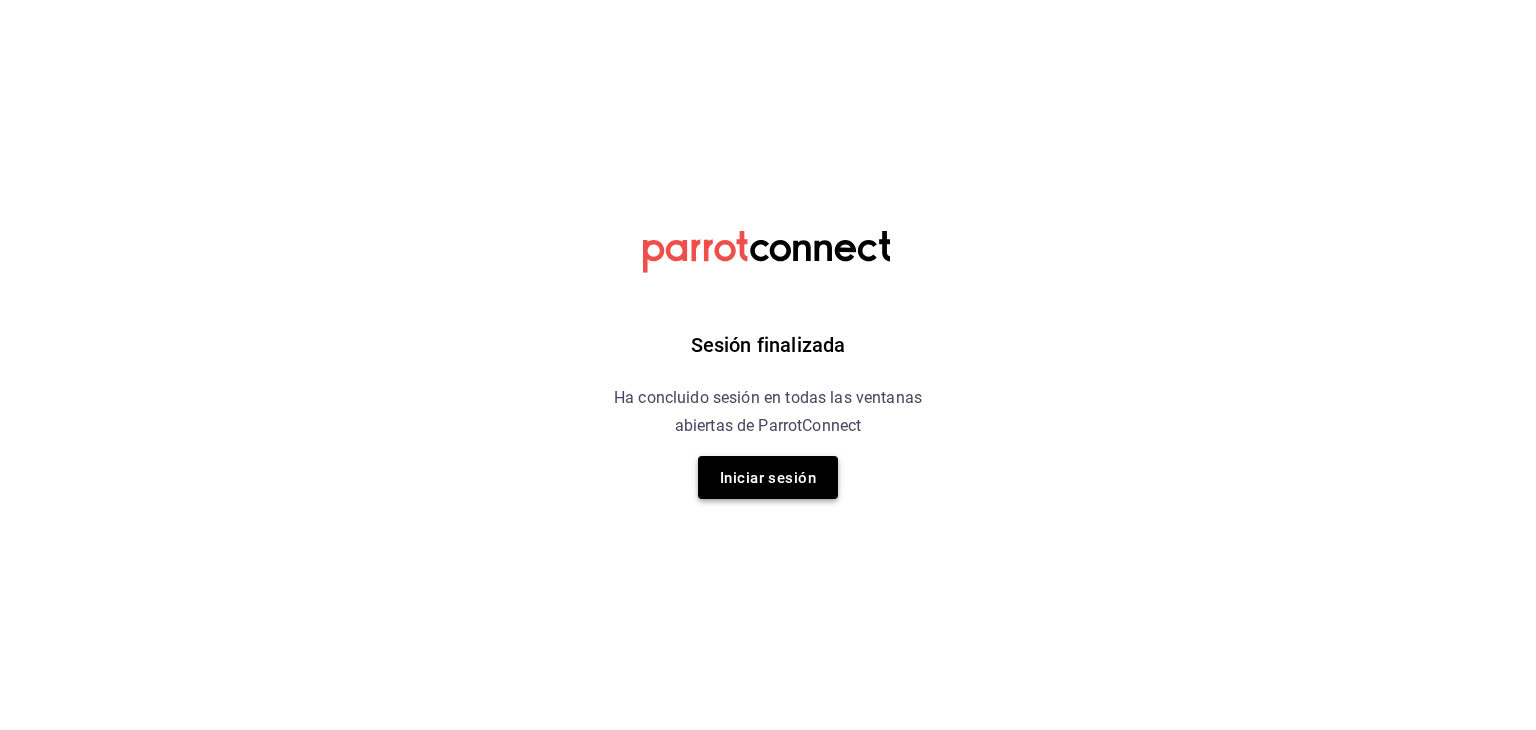 click on "Iniciar sesión" at bounding box center (768, 477) 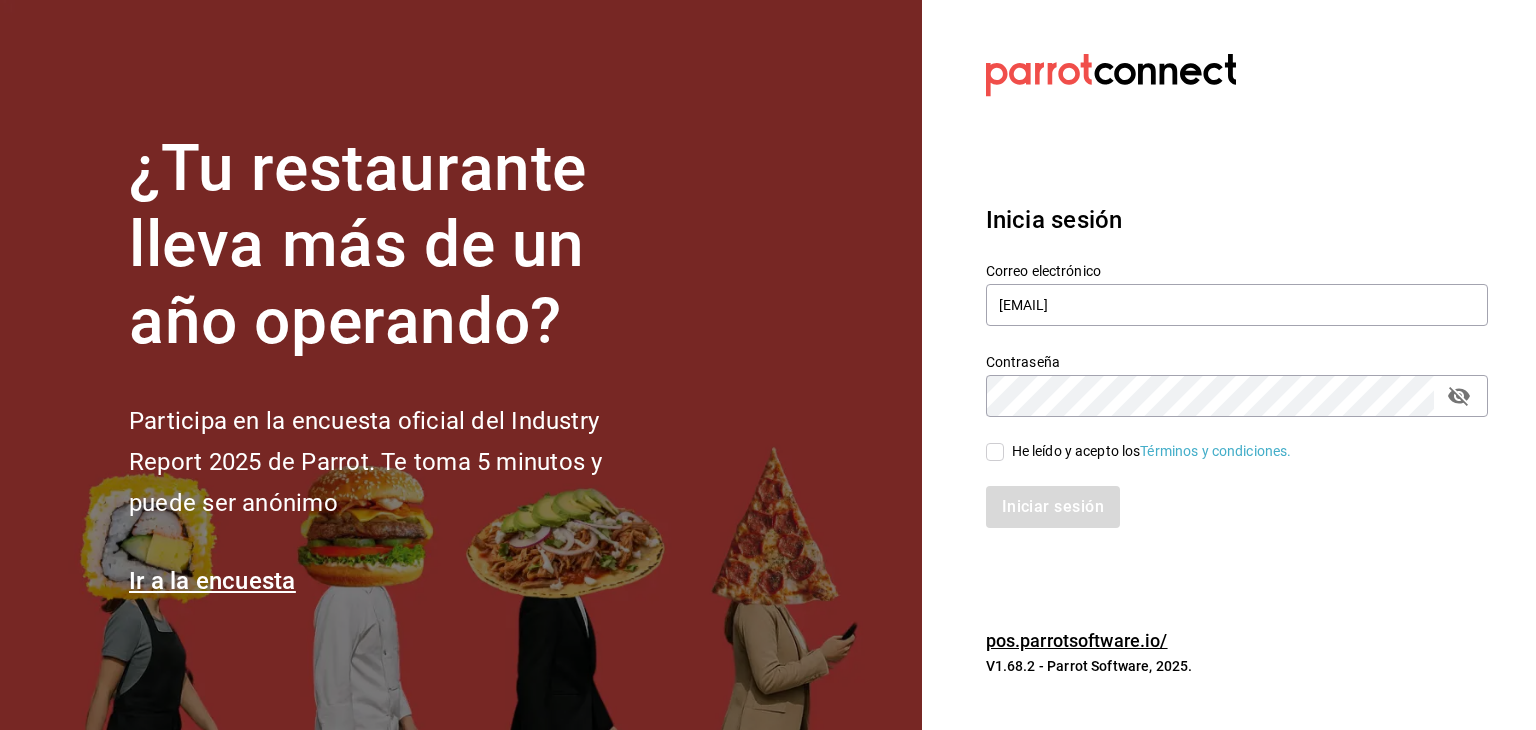 click on "He leído y acepto los  Términos y condiciones." at bounding box center [995, 452] 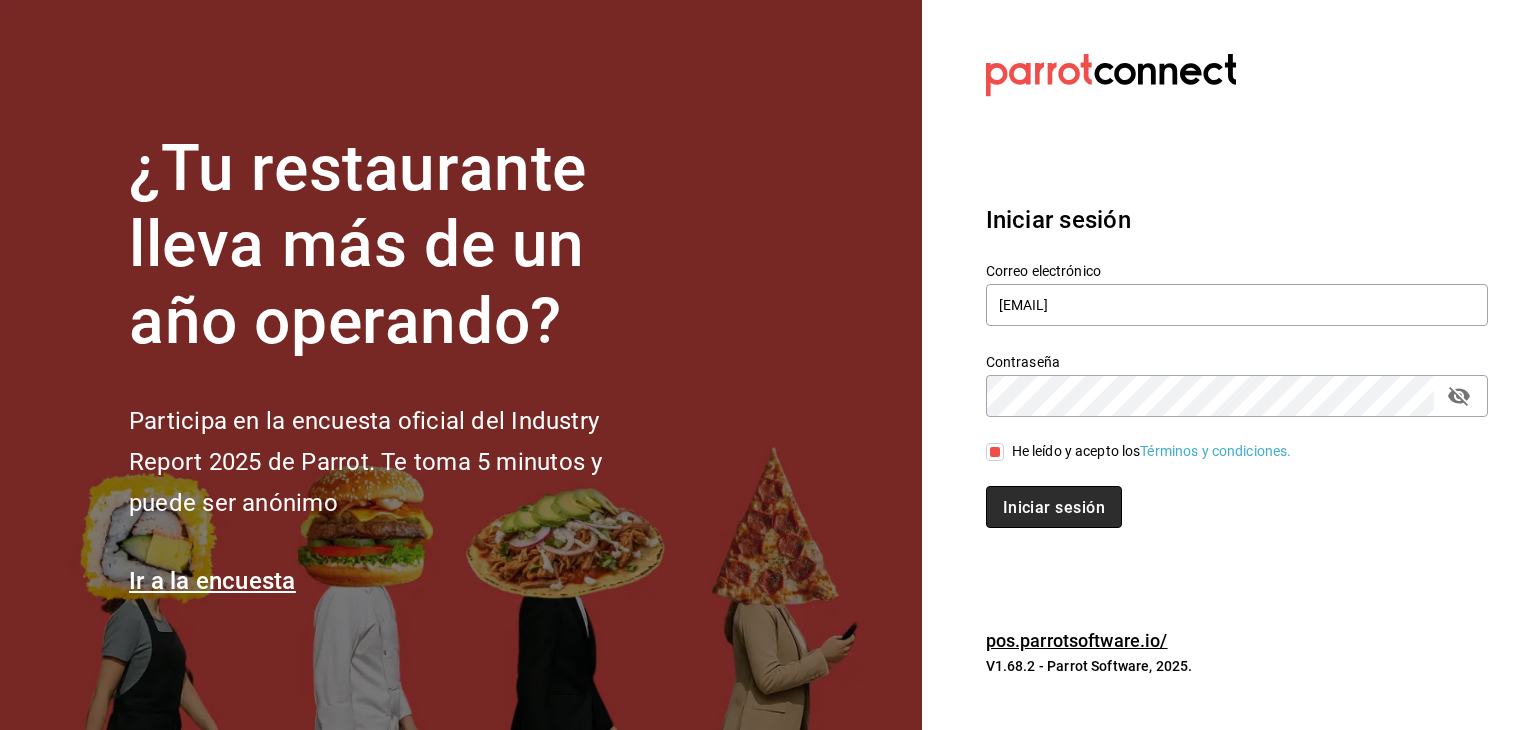 click on "Iniciar sesión" at bounding box center (1054, 507) 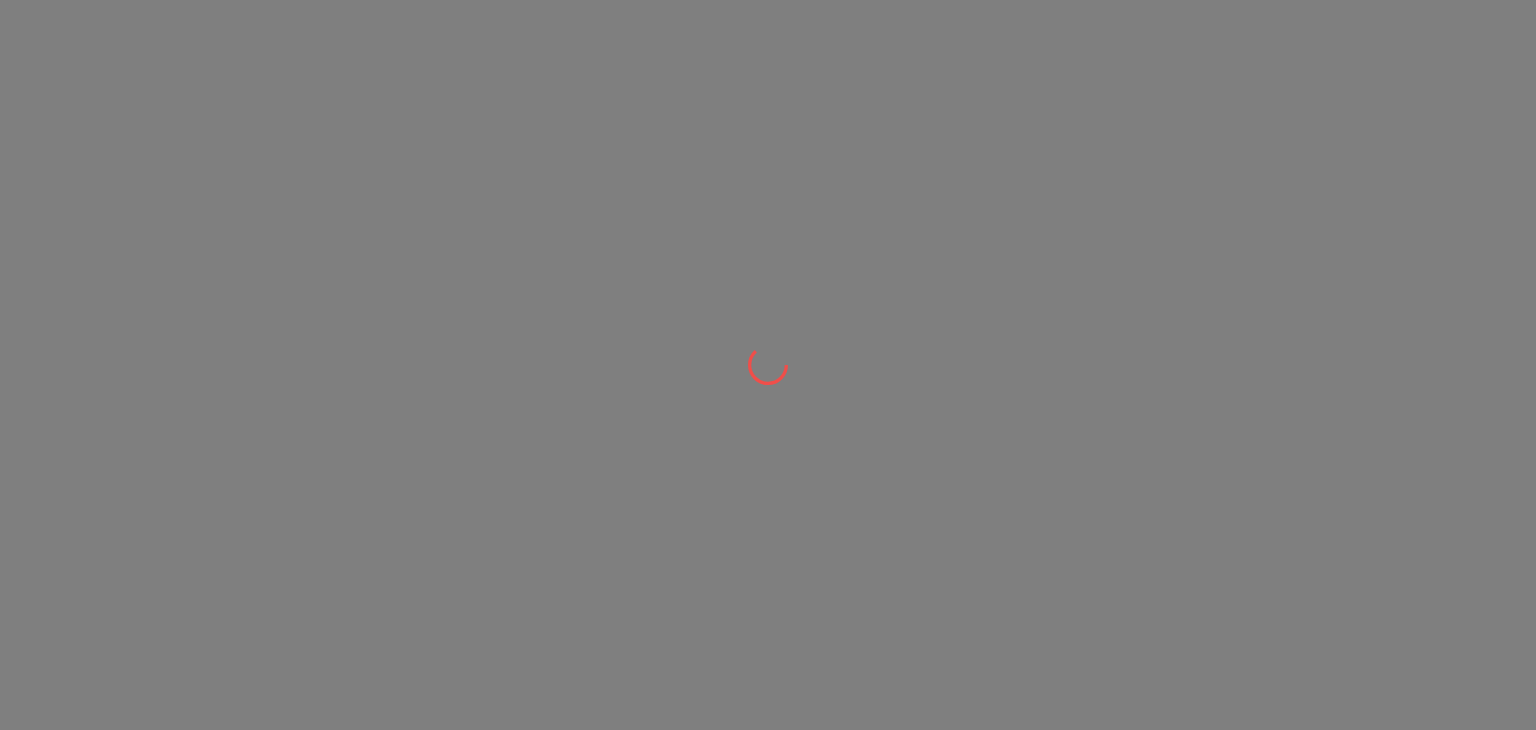 scroll, scrollTop: 0, scrollLeft: 0, axis: both 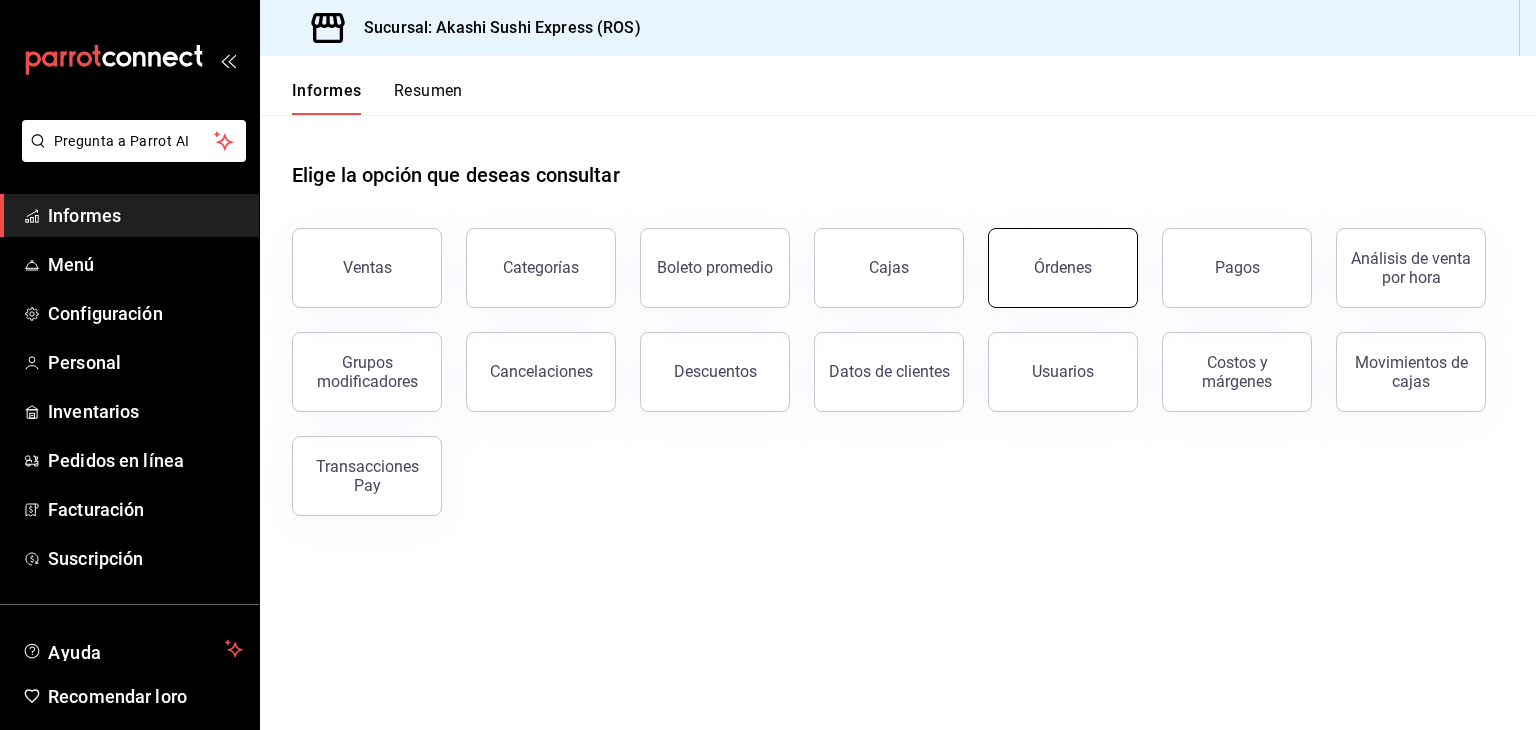 click on "Órdenes" at bounding box center [1063, 267] 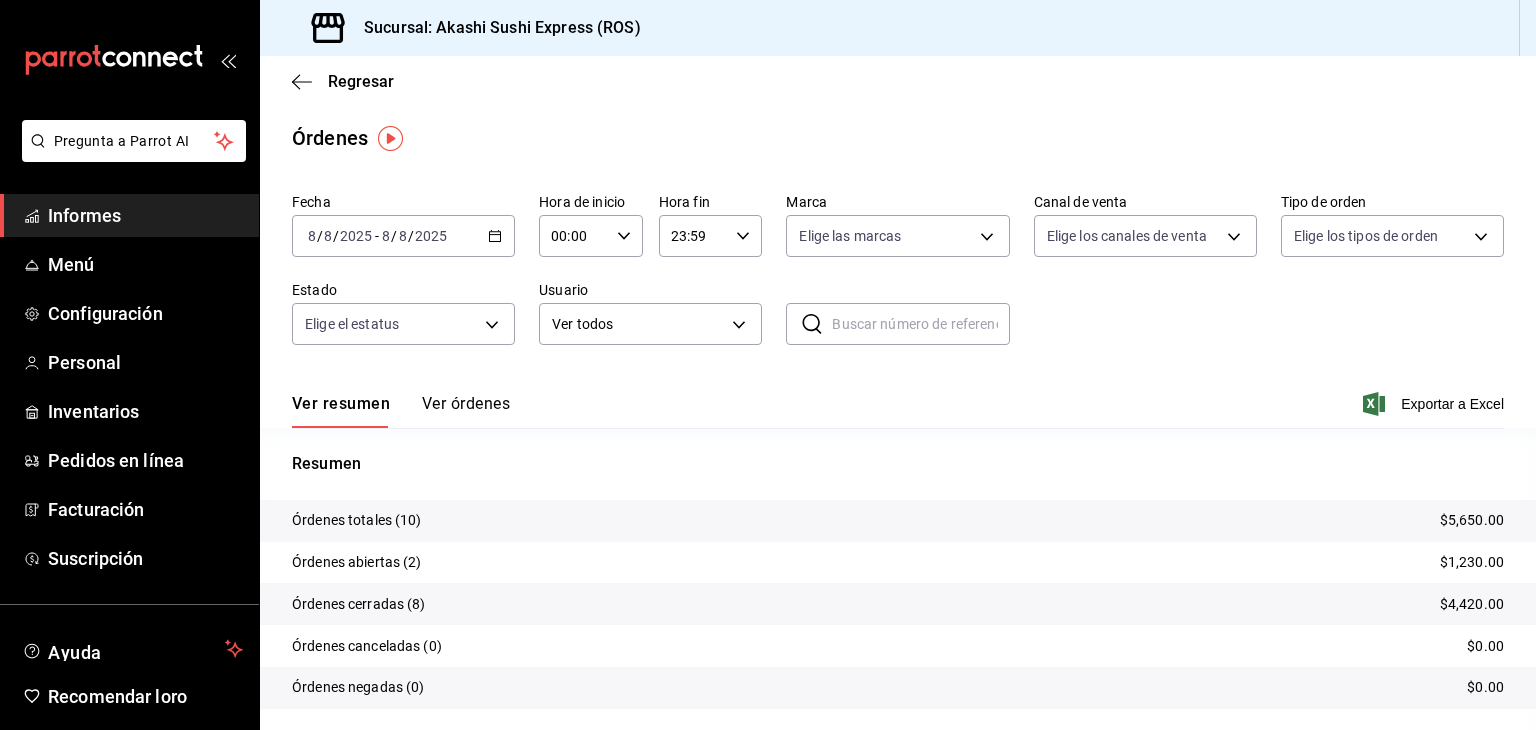 click on "Ver órdenes" at bounding box center [466, 403] 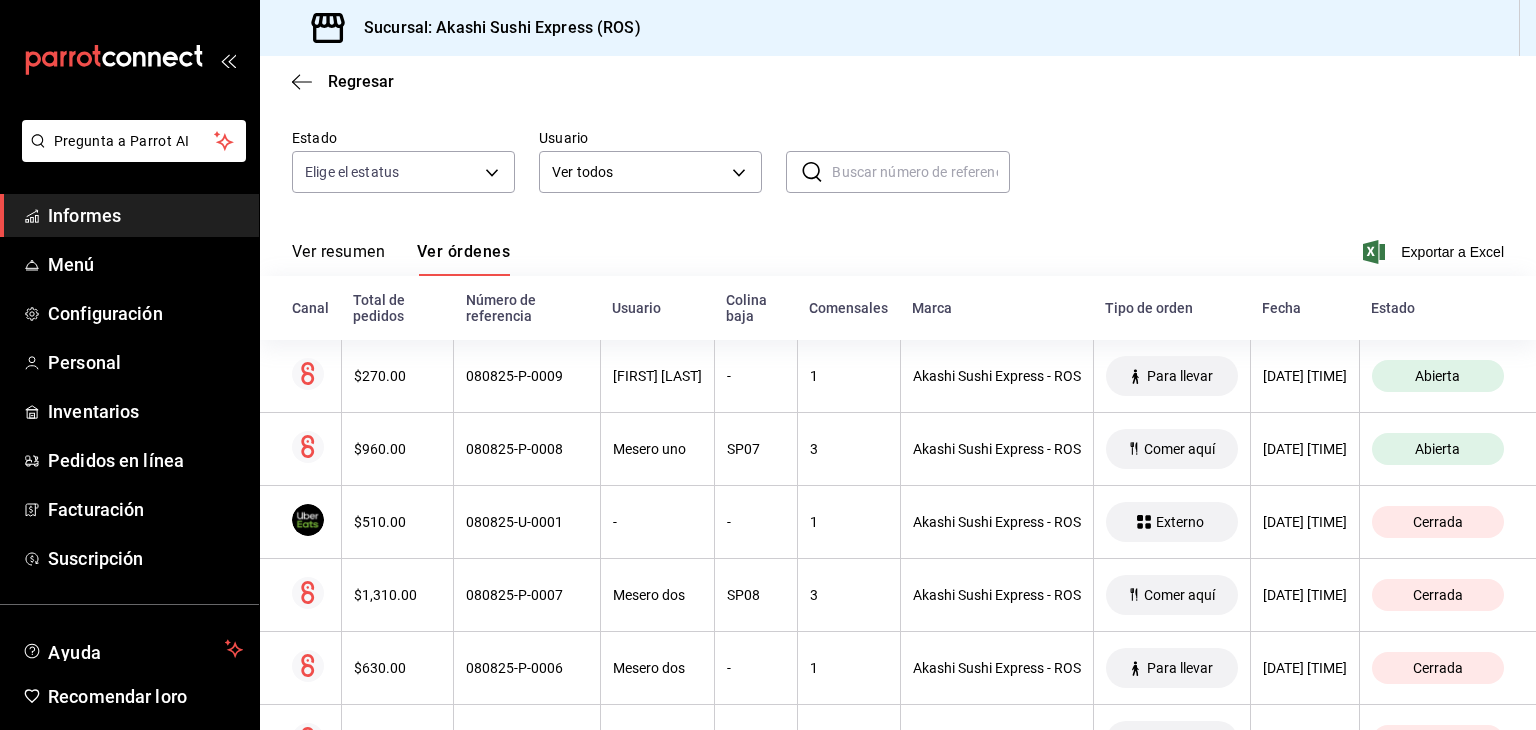 scroll, scrollTop: 160, scrollLeft: 0, axis: vertical 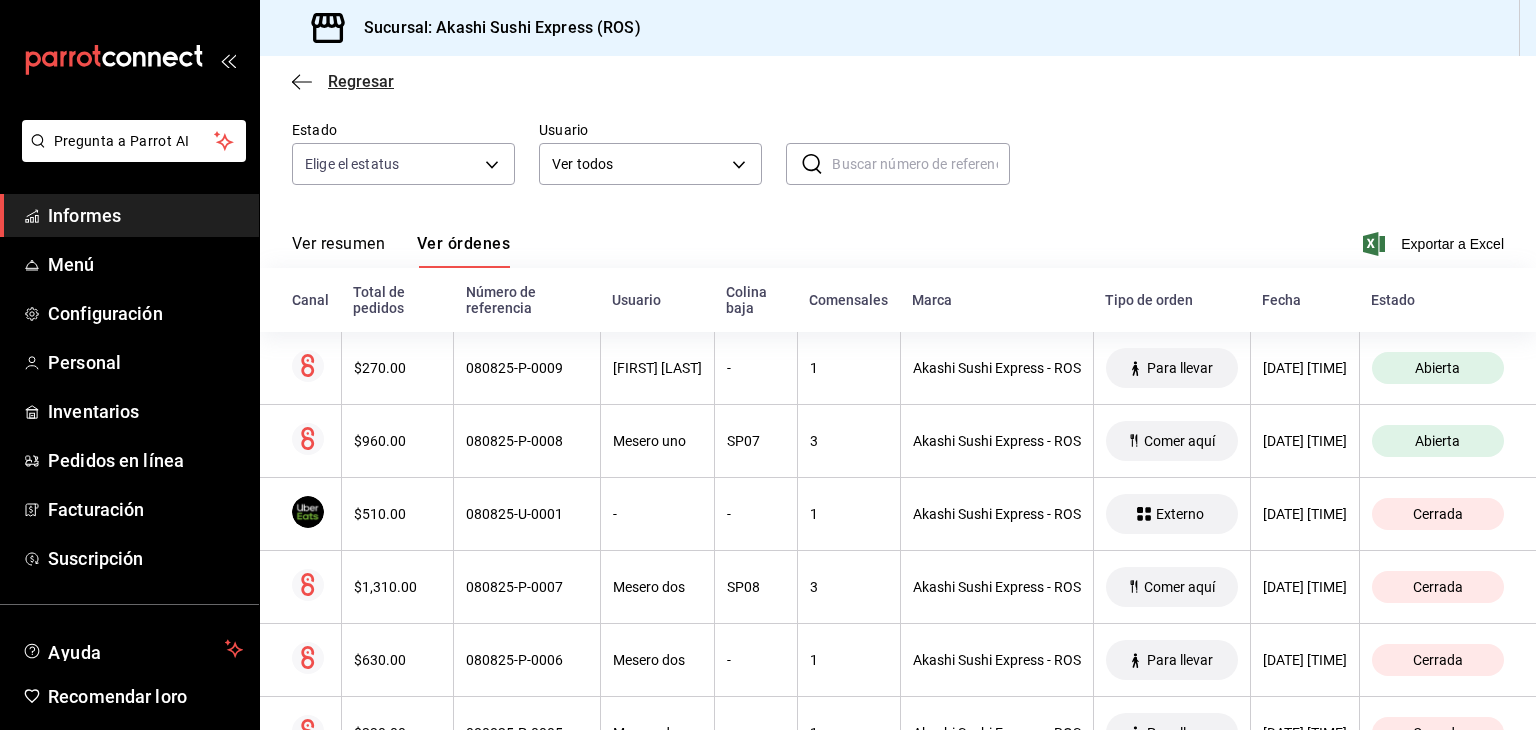 click on "Regresar" at bounding box center (361, 81) 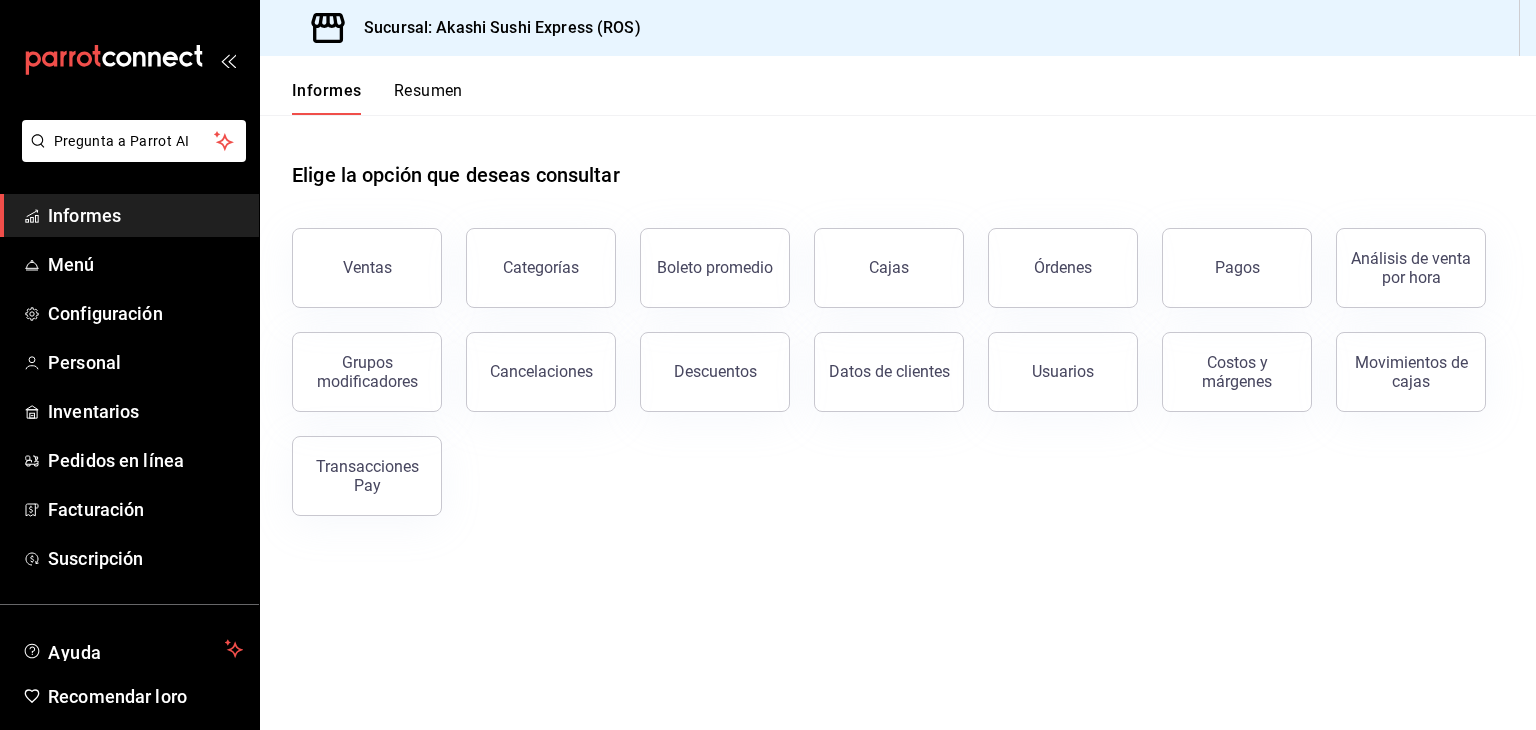 click on "Datos de clientes" at bounding box center [877, 360] 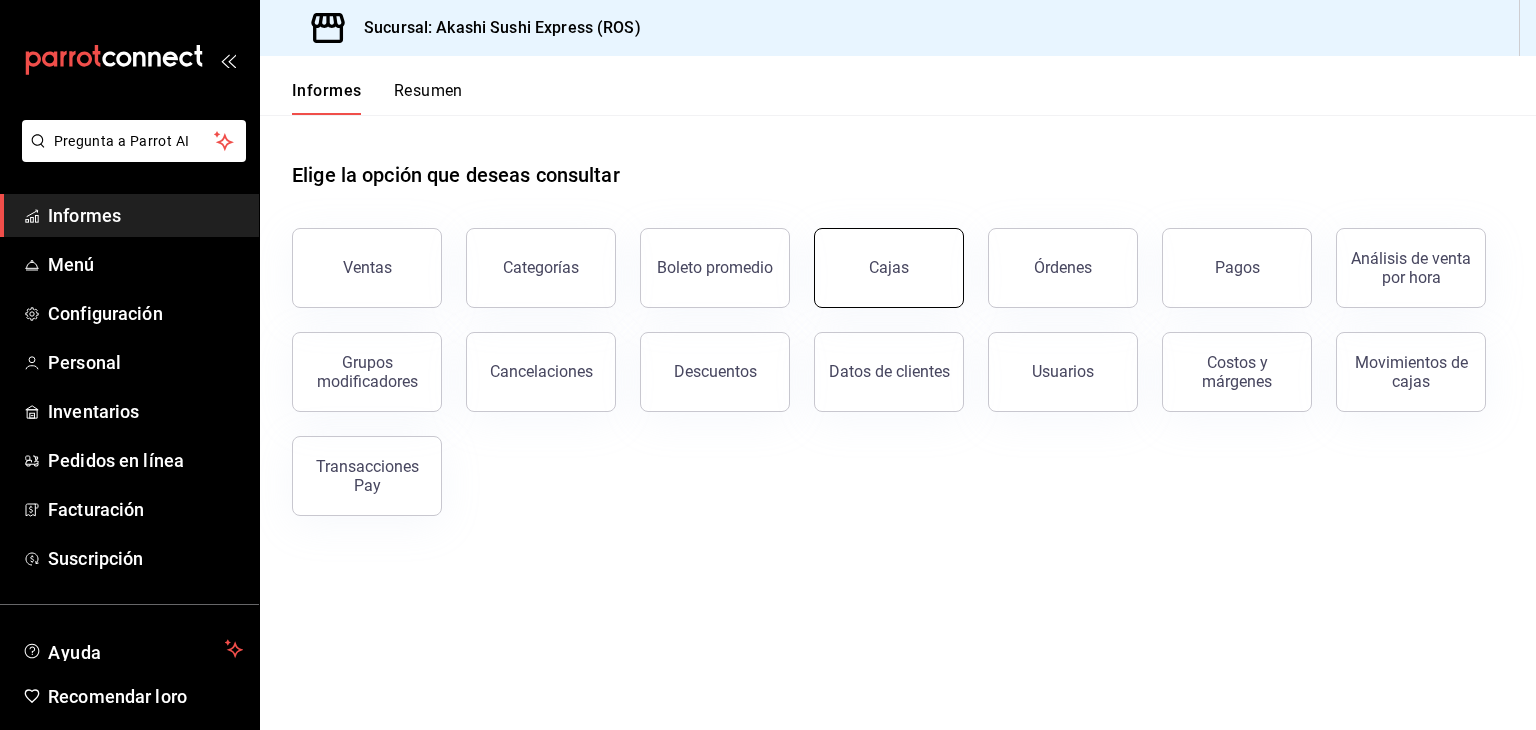 click on "Cajas" at bounding box center [889, 267] 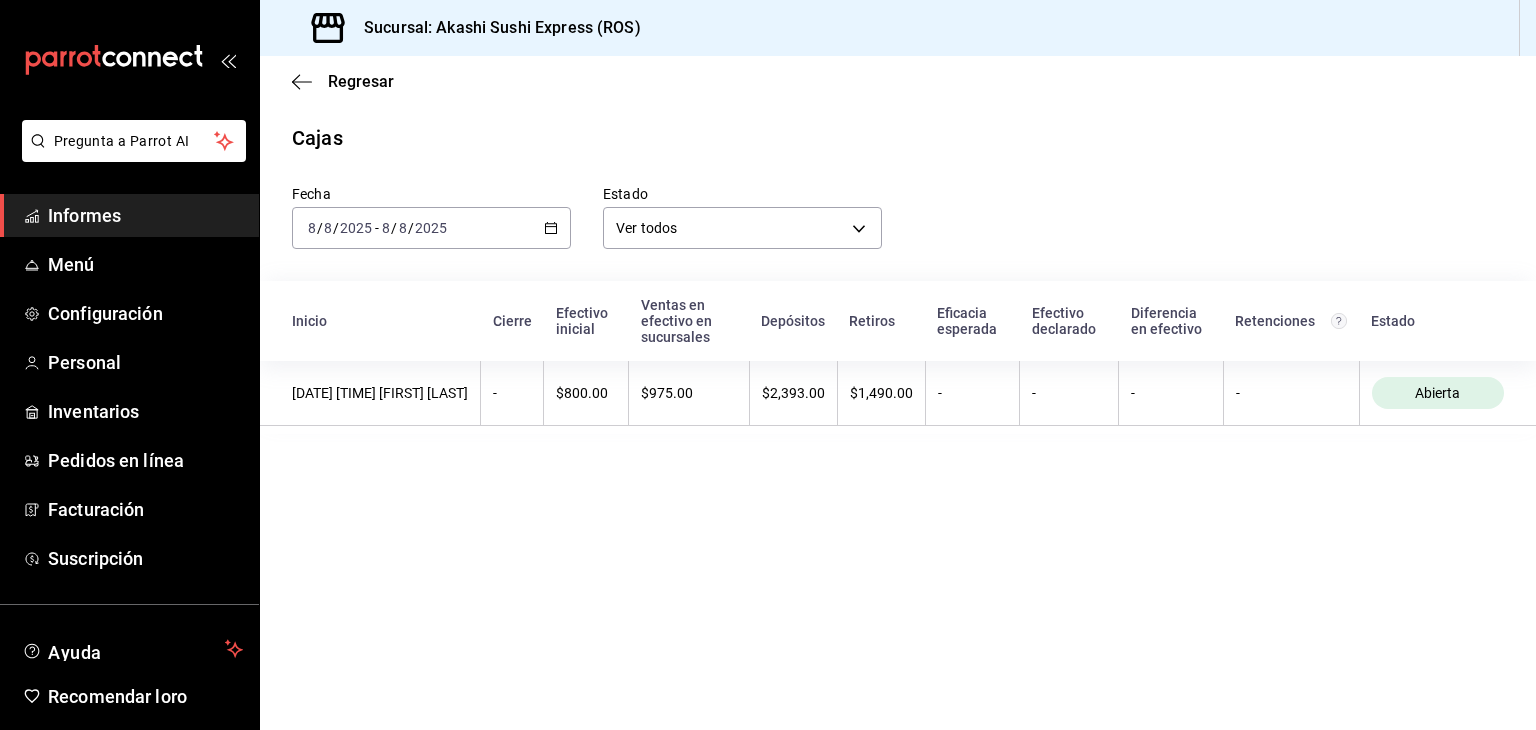 click 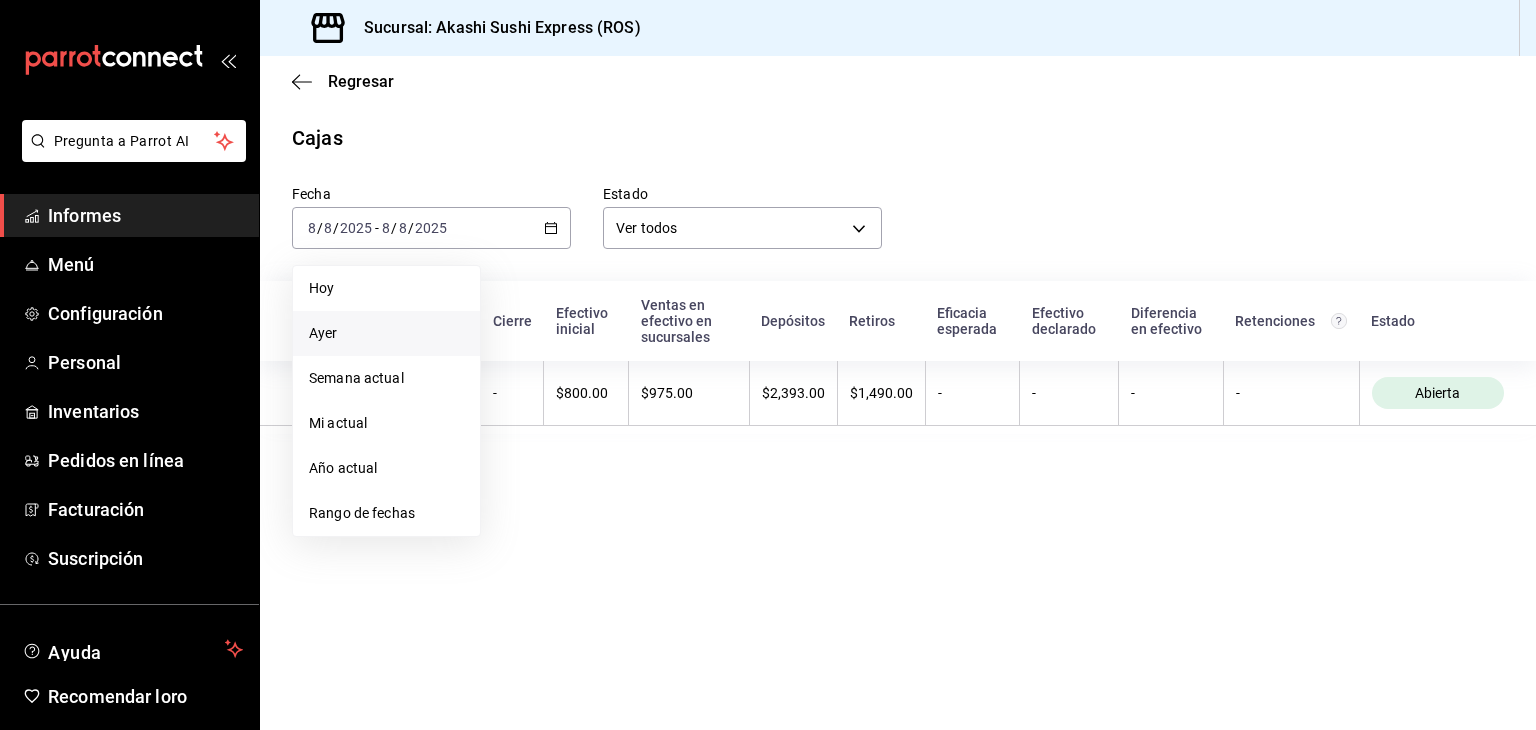 click on "Ayer" at bounding box center [323, 333] 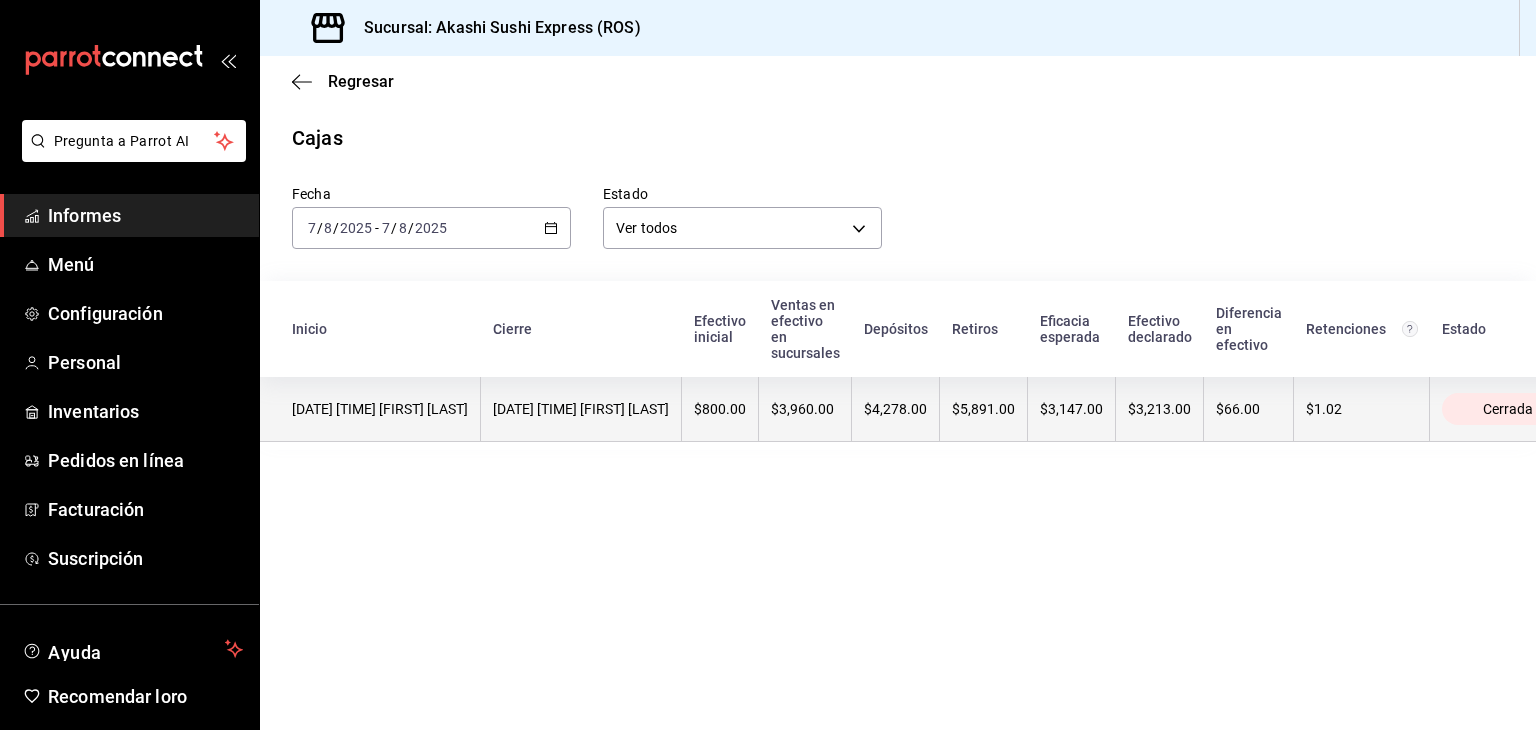 click on "$4,278.00" at bounding box center [896, 409] 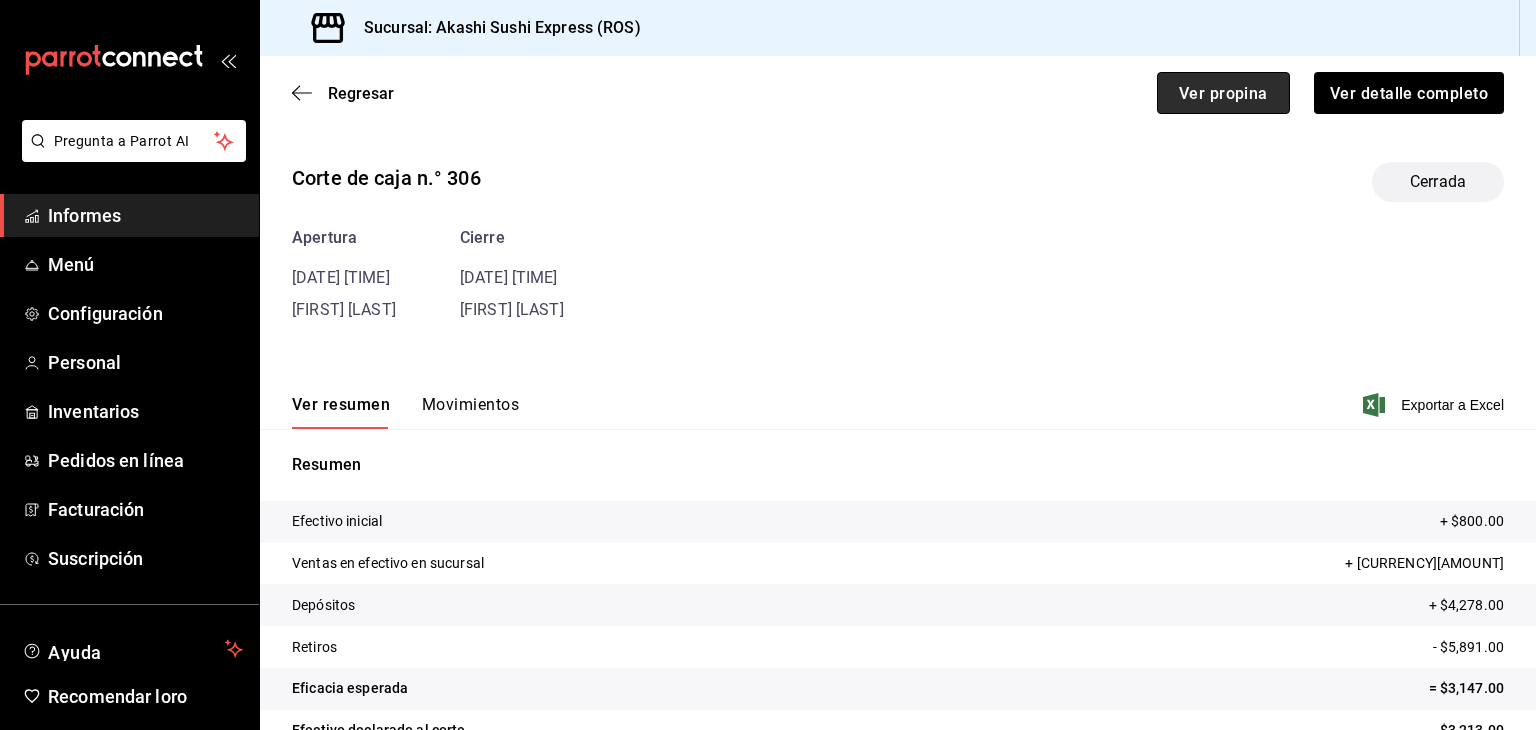 click on "Ver propina" at bounding box center [1223, 92] 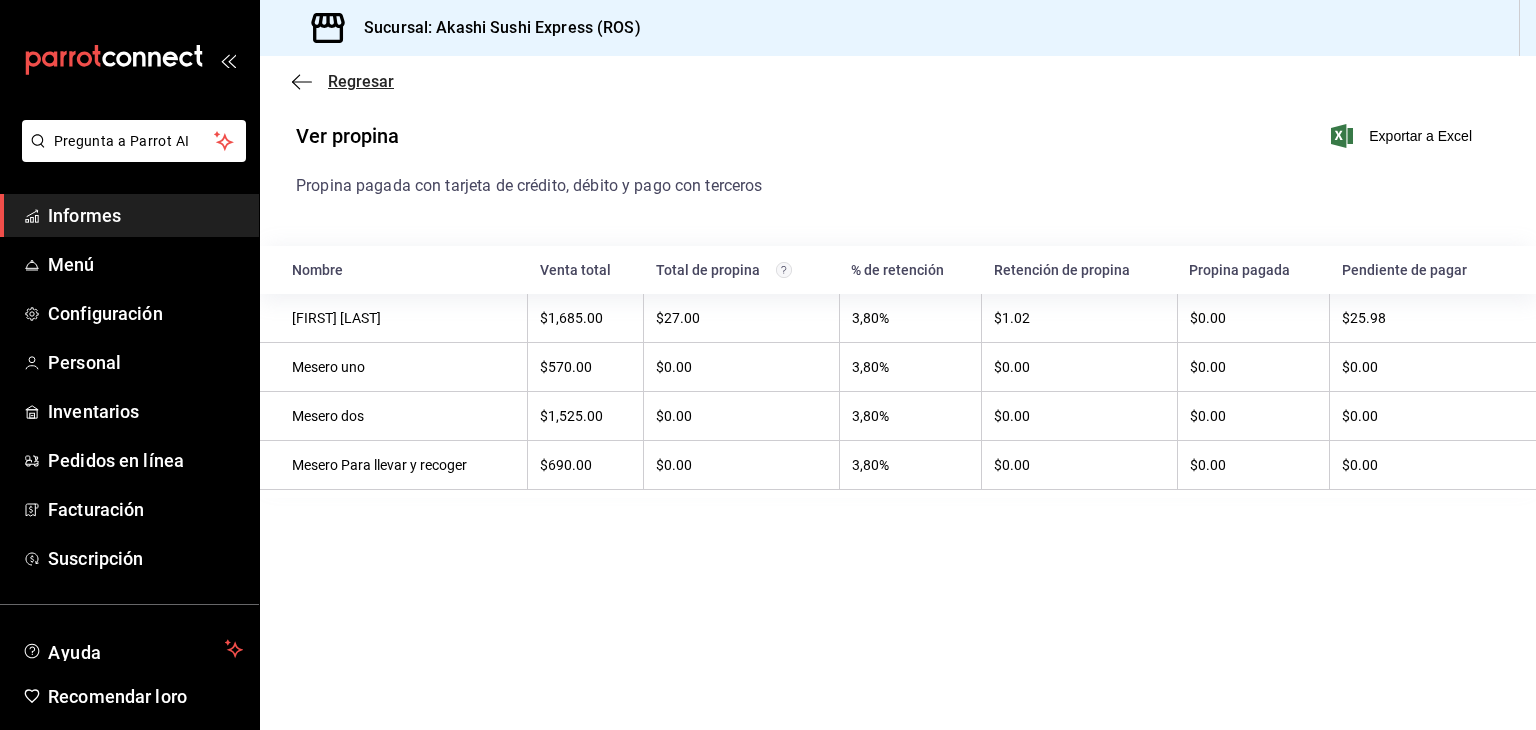 click on "Regresar" at bounding box center (361, 81) 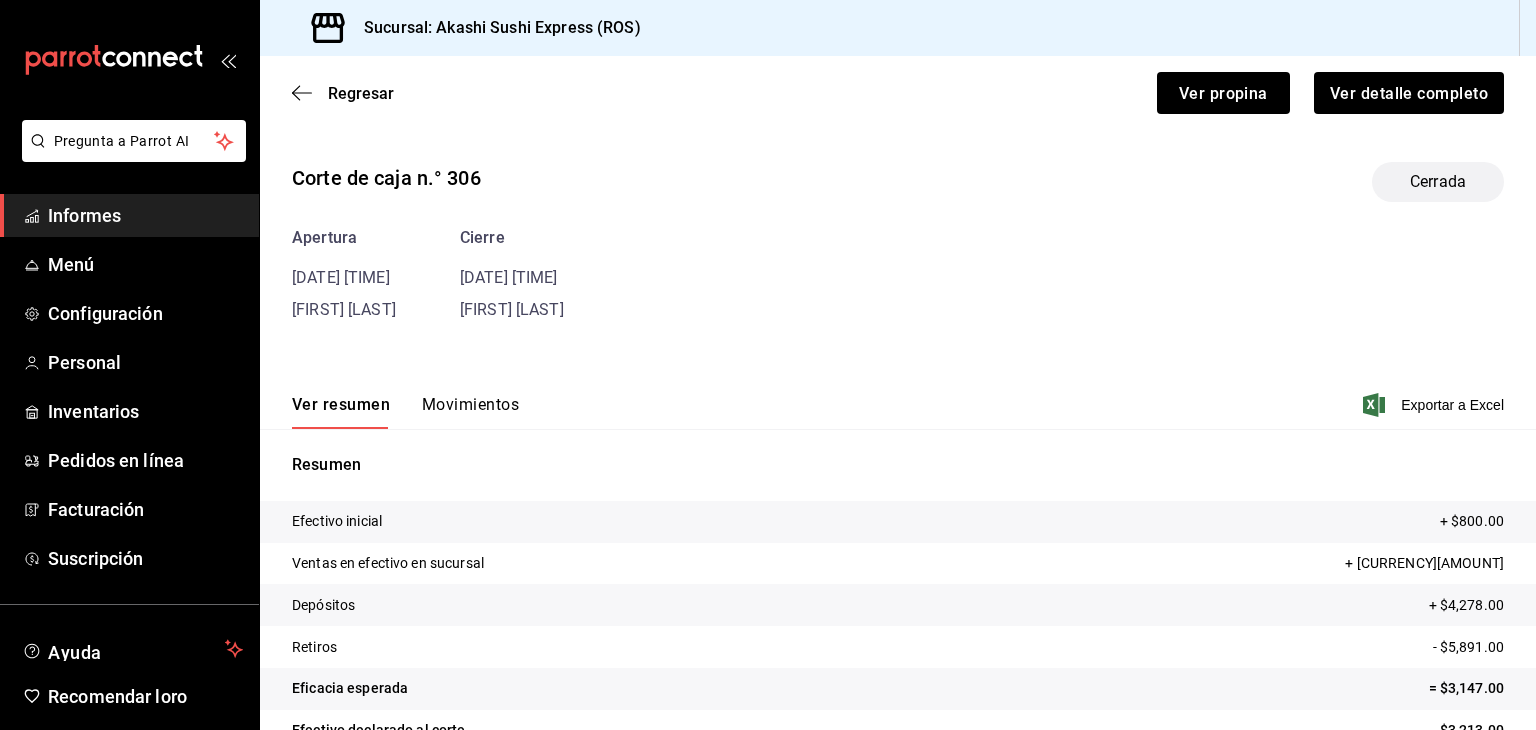 click on "Regresar" at bounding box center (361, 93) 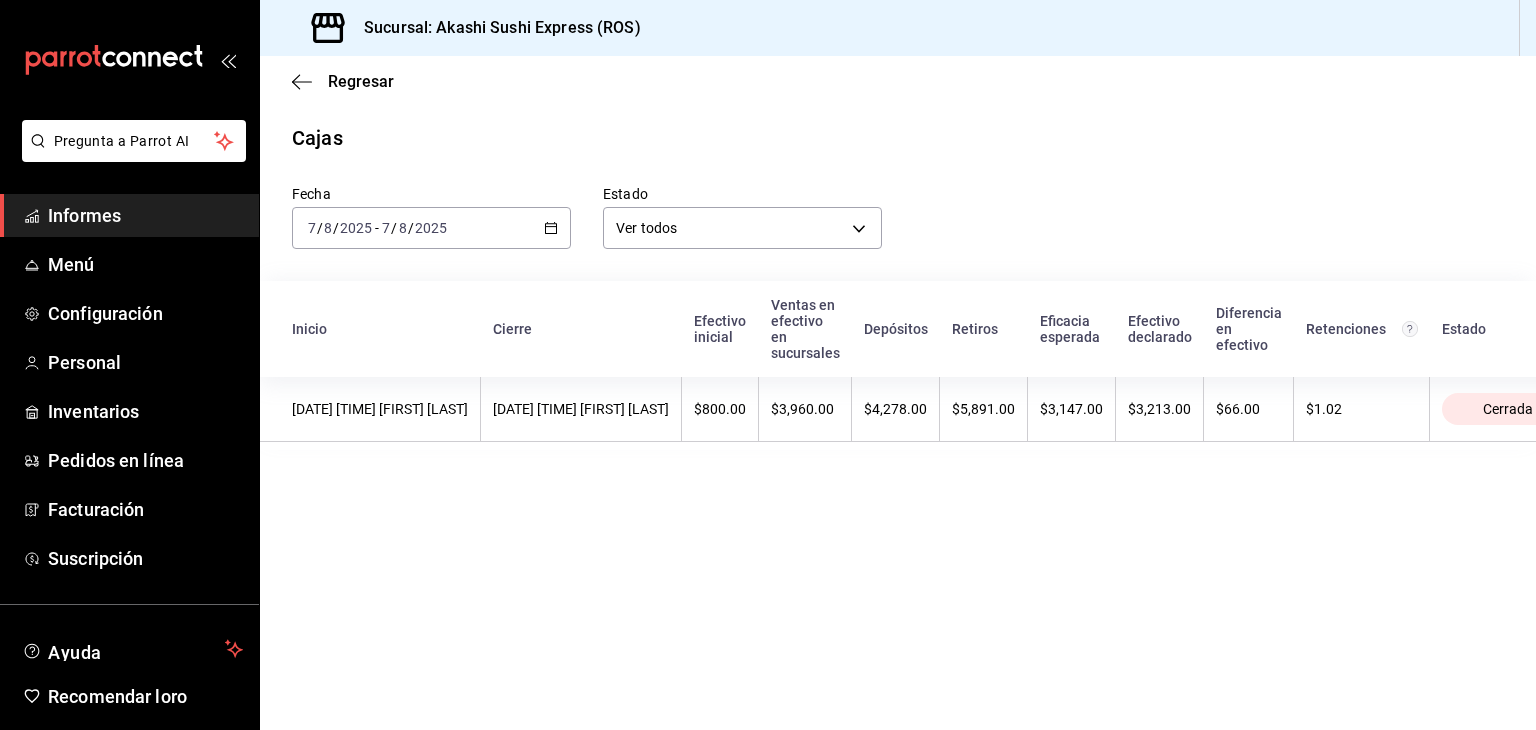 click on "Informes" at bounding box center (145, 215) 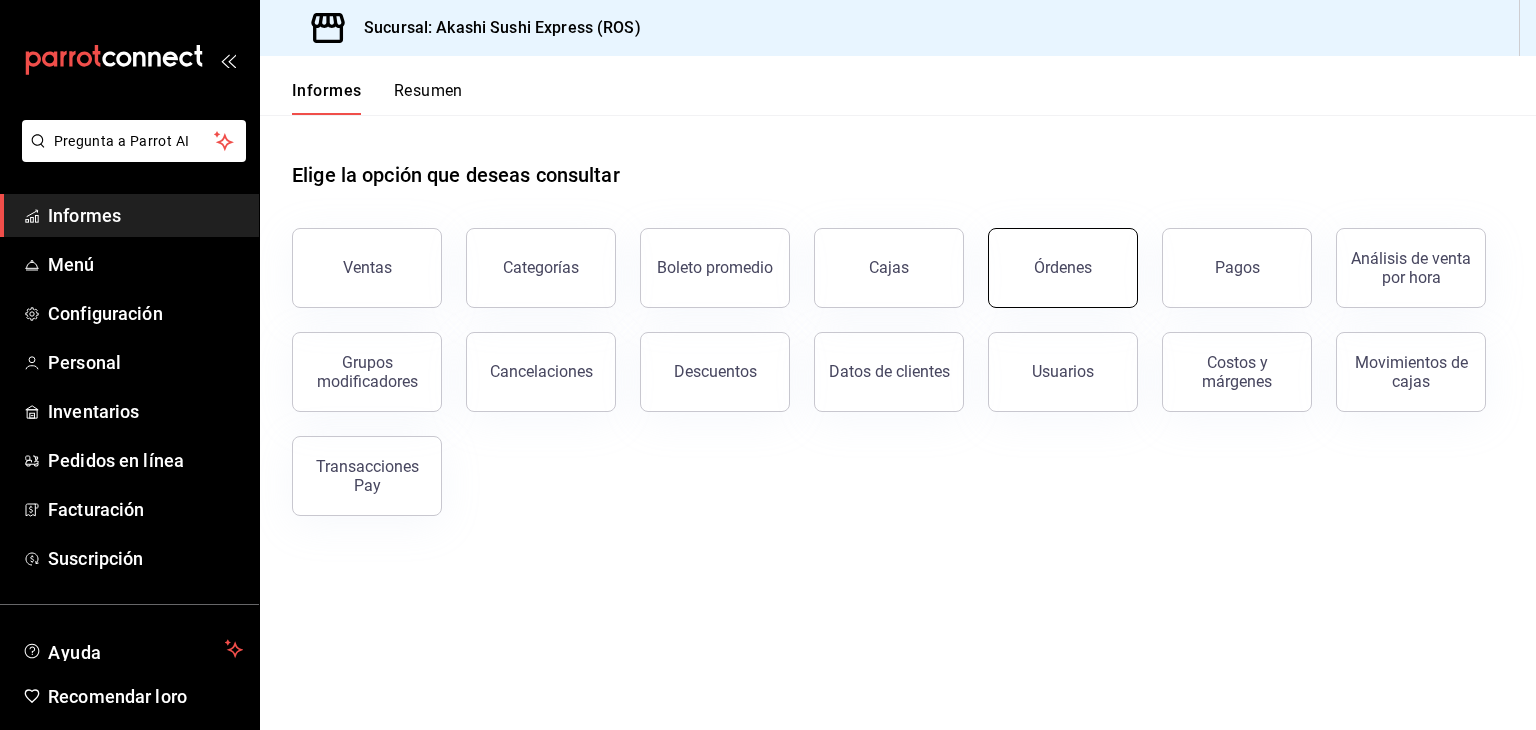 click on "Órdenes" at bounding box center (1063, 268) 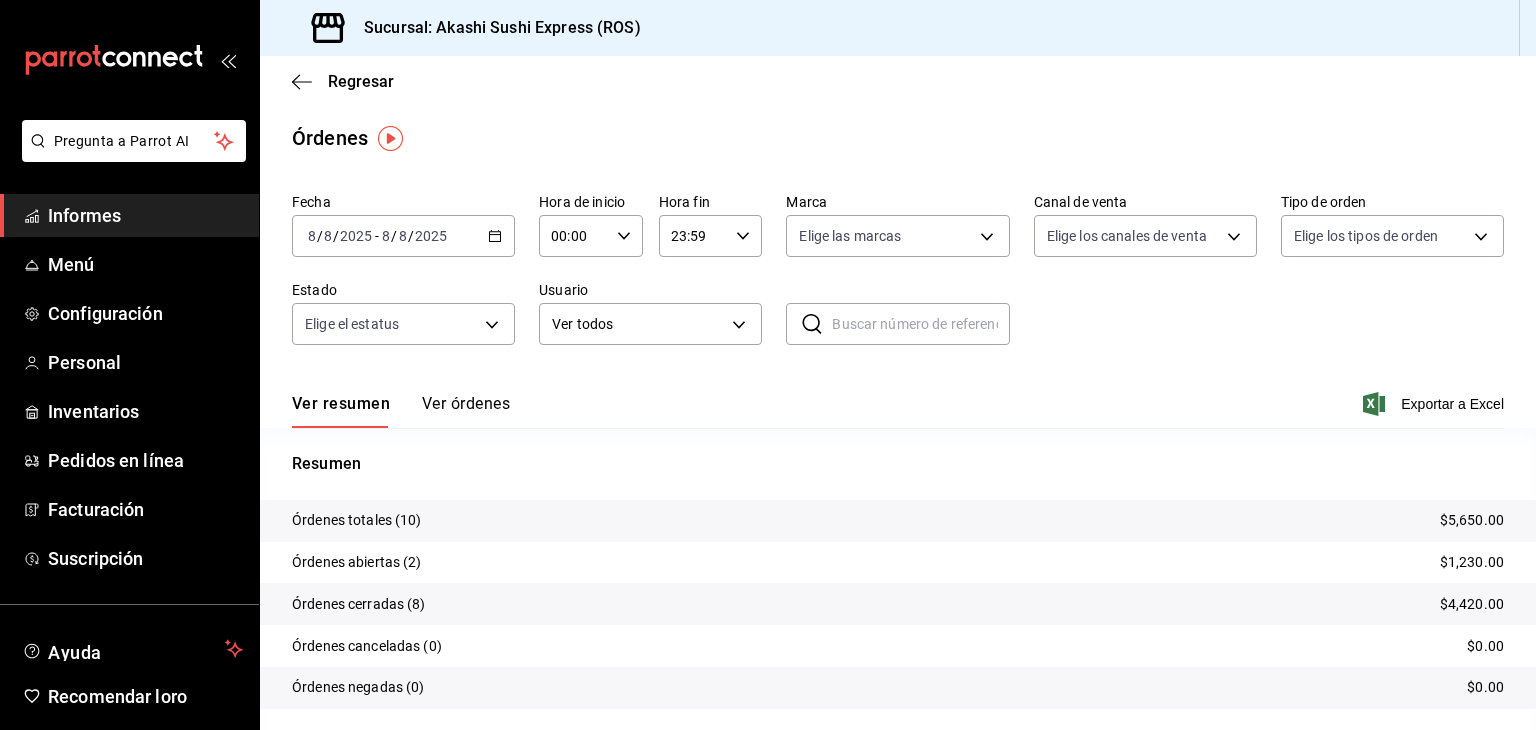 click 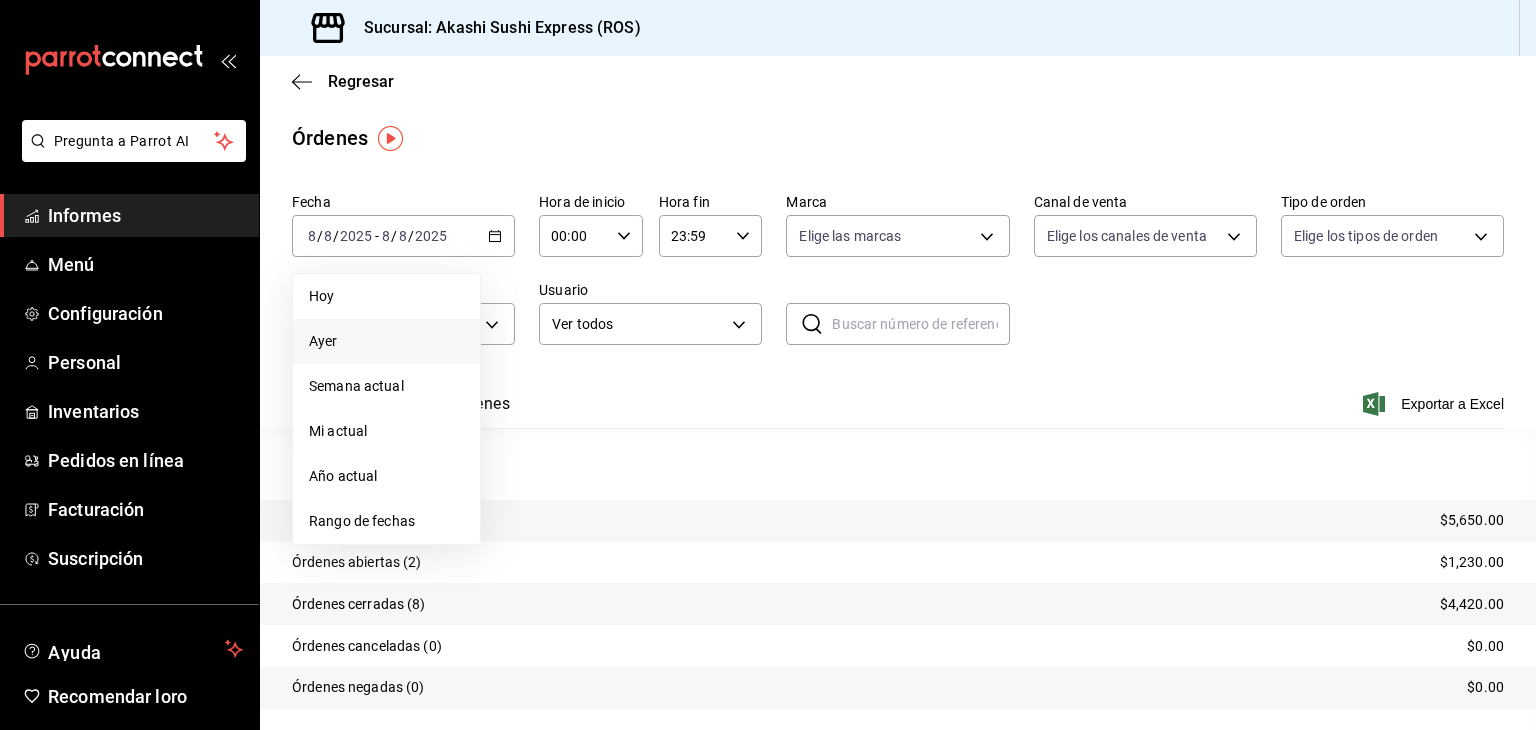 click on "Ayer" at bounding box center (386, 341) 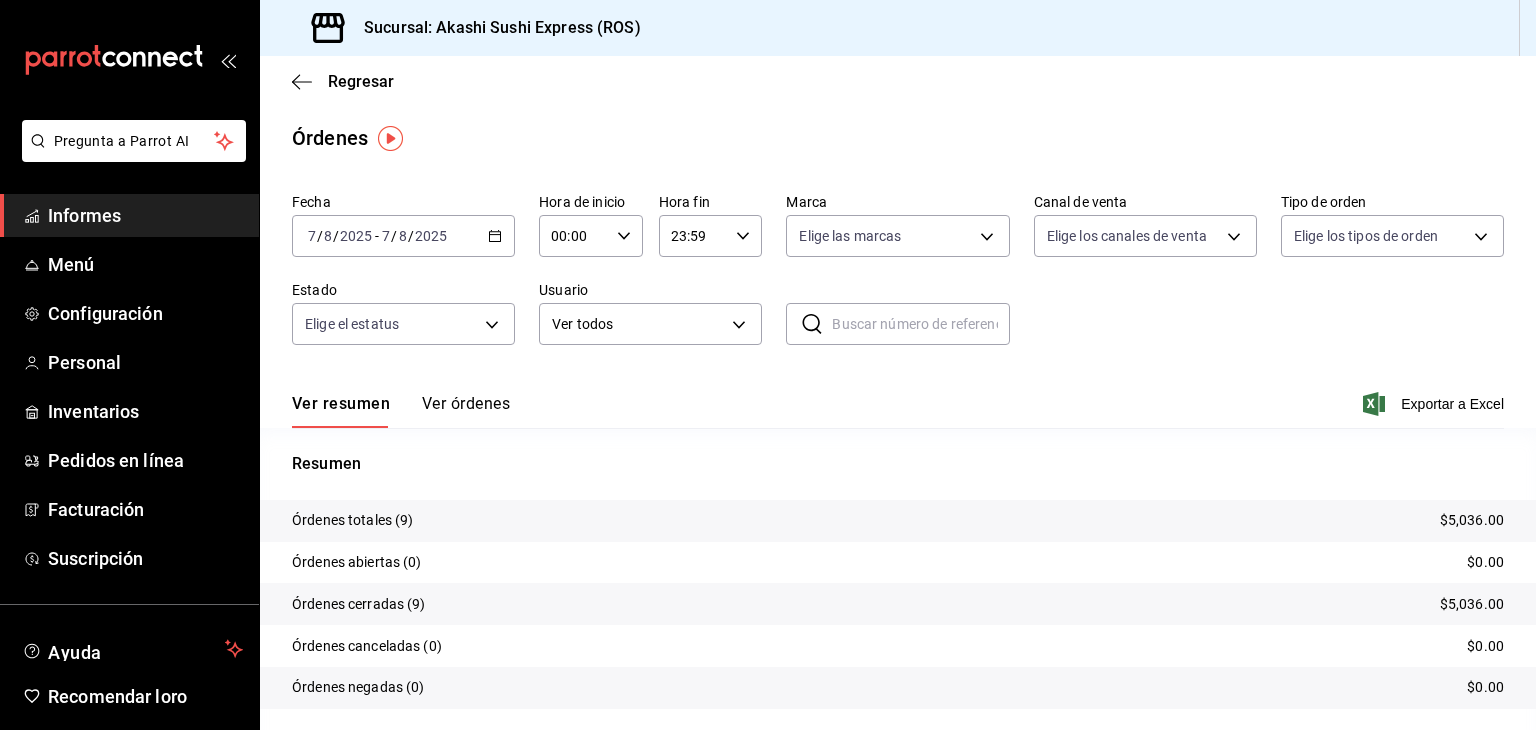 click on "Ver órdenes" at bounding box center (466, 403) 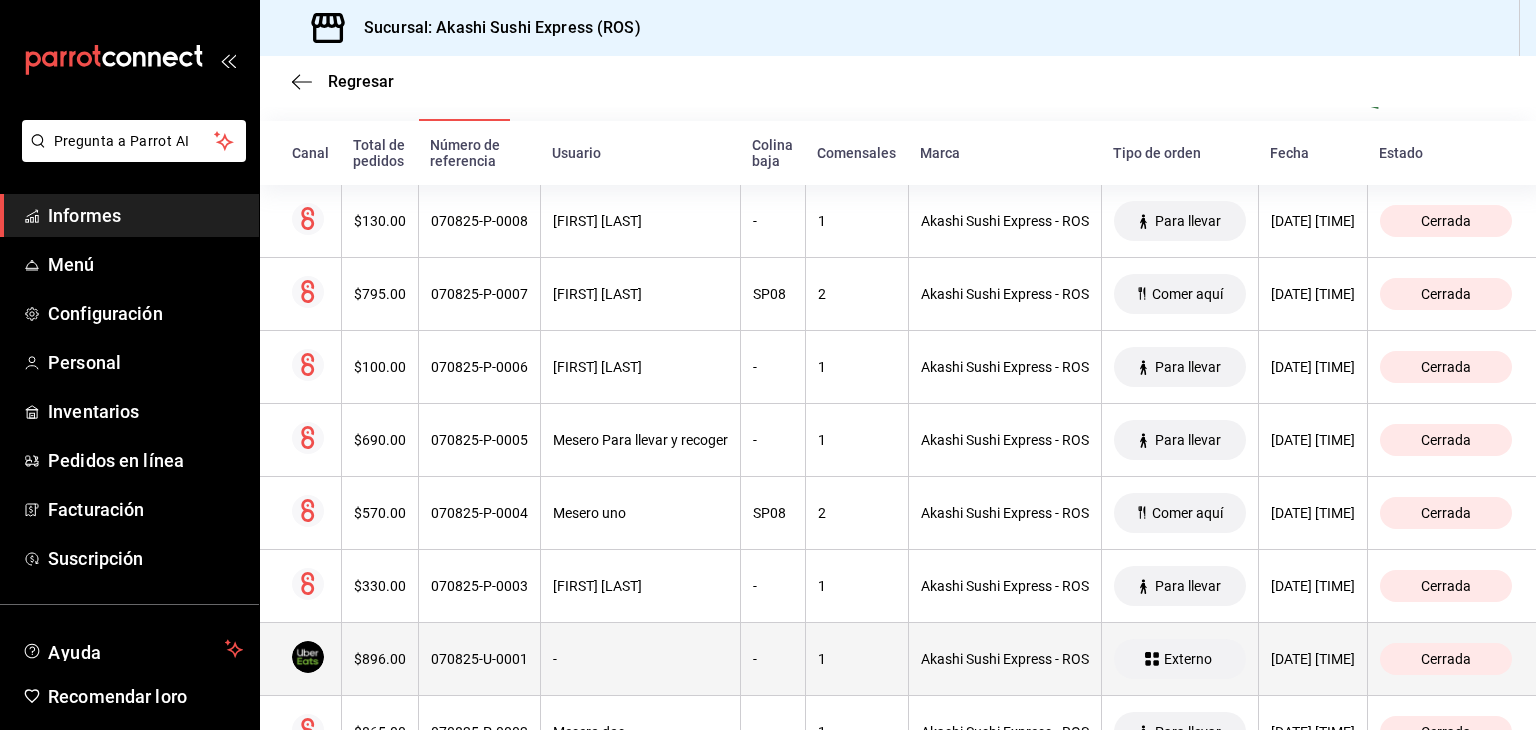 scroll, scrollTop: 304, scrollLeft: 0, axis: vertical 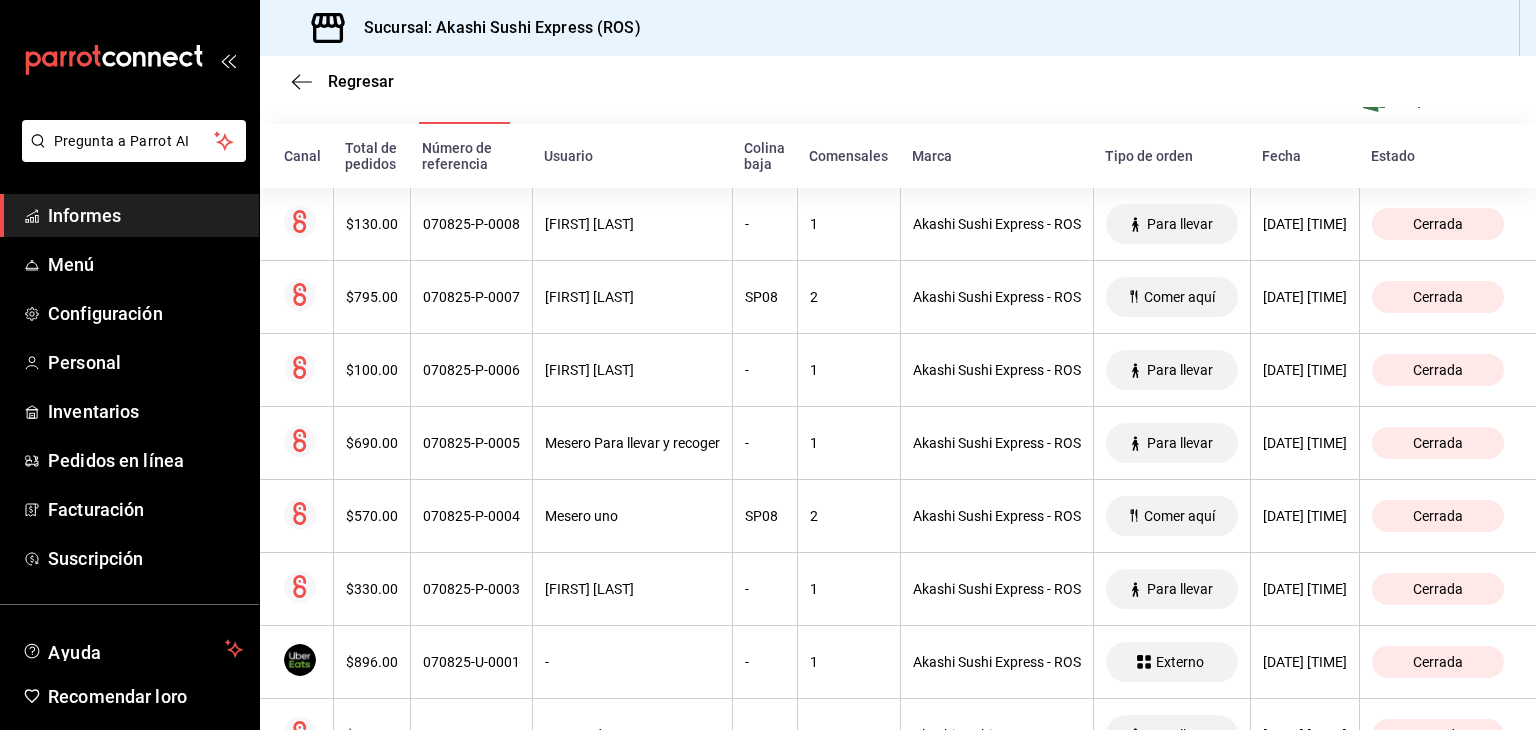 click on "Informes" at bounding box center (129, 215) 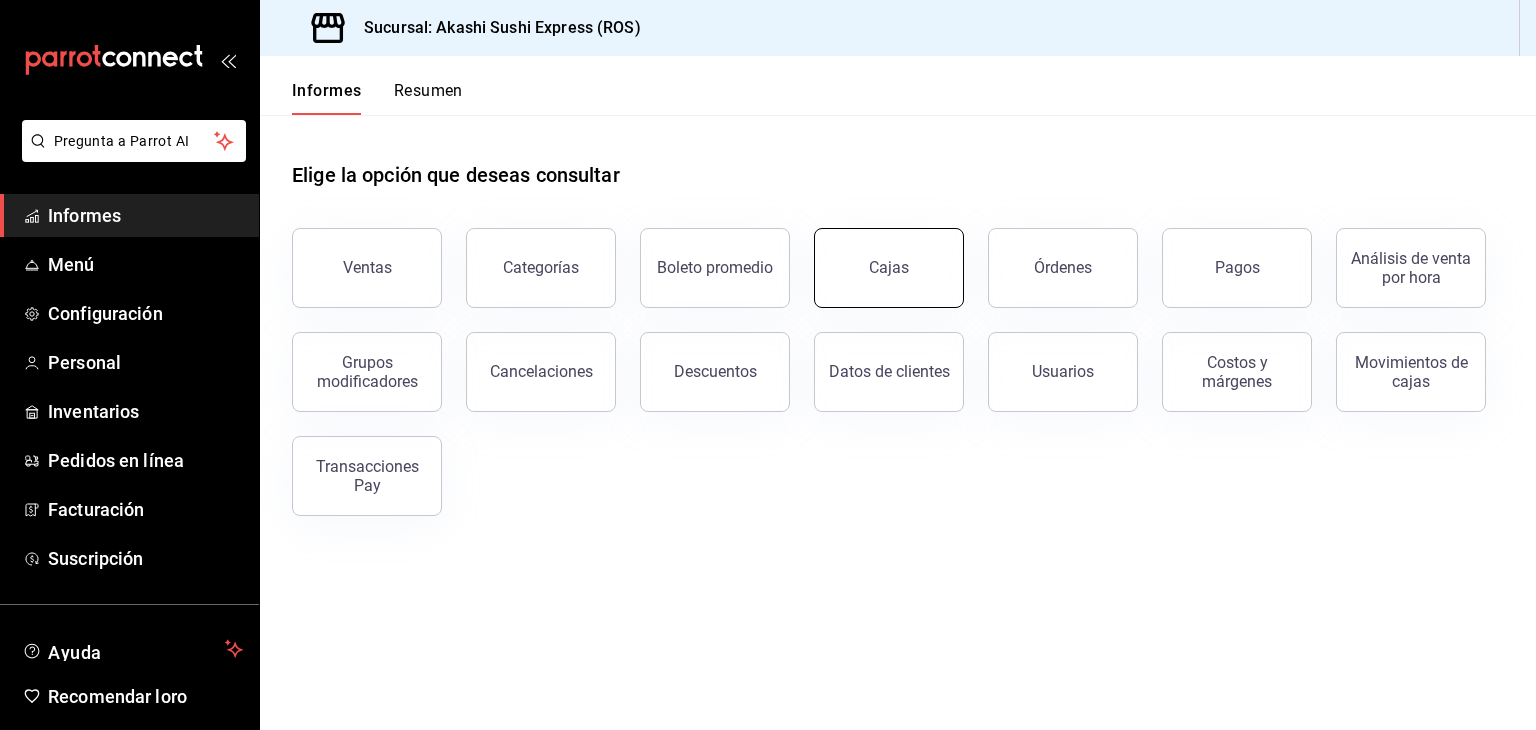 click on "Cajas" at bounding box center [889, 268] 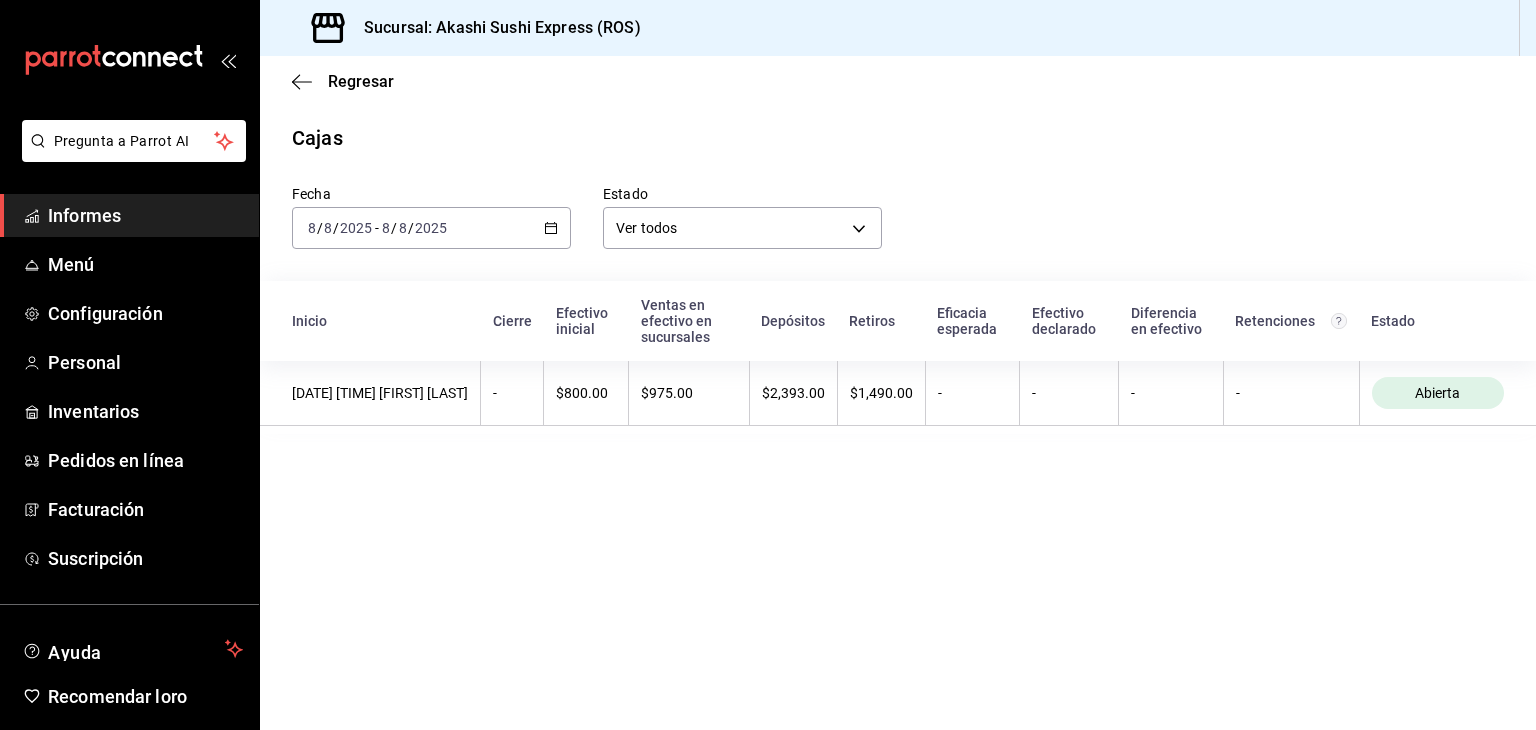 click on "2025-08-08 8 / 8 / 2025 - 2025-08-08 8 / 8 / 2025" at bounding box center [431, 228] 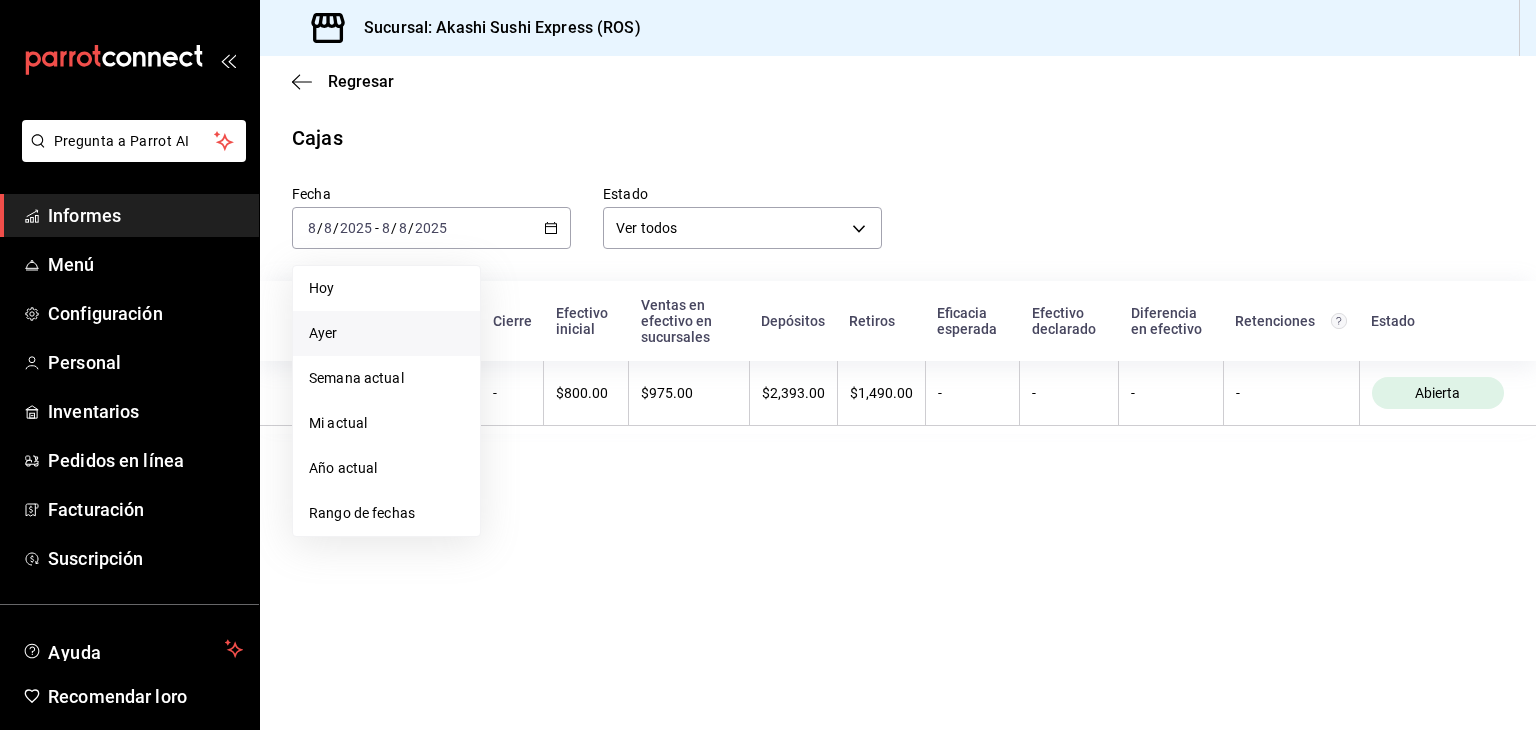 click on "Ayer" at bounding box center [386, 333] 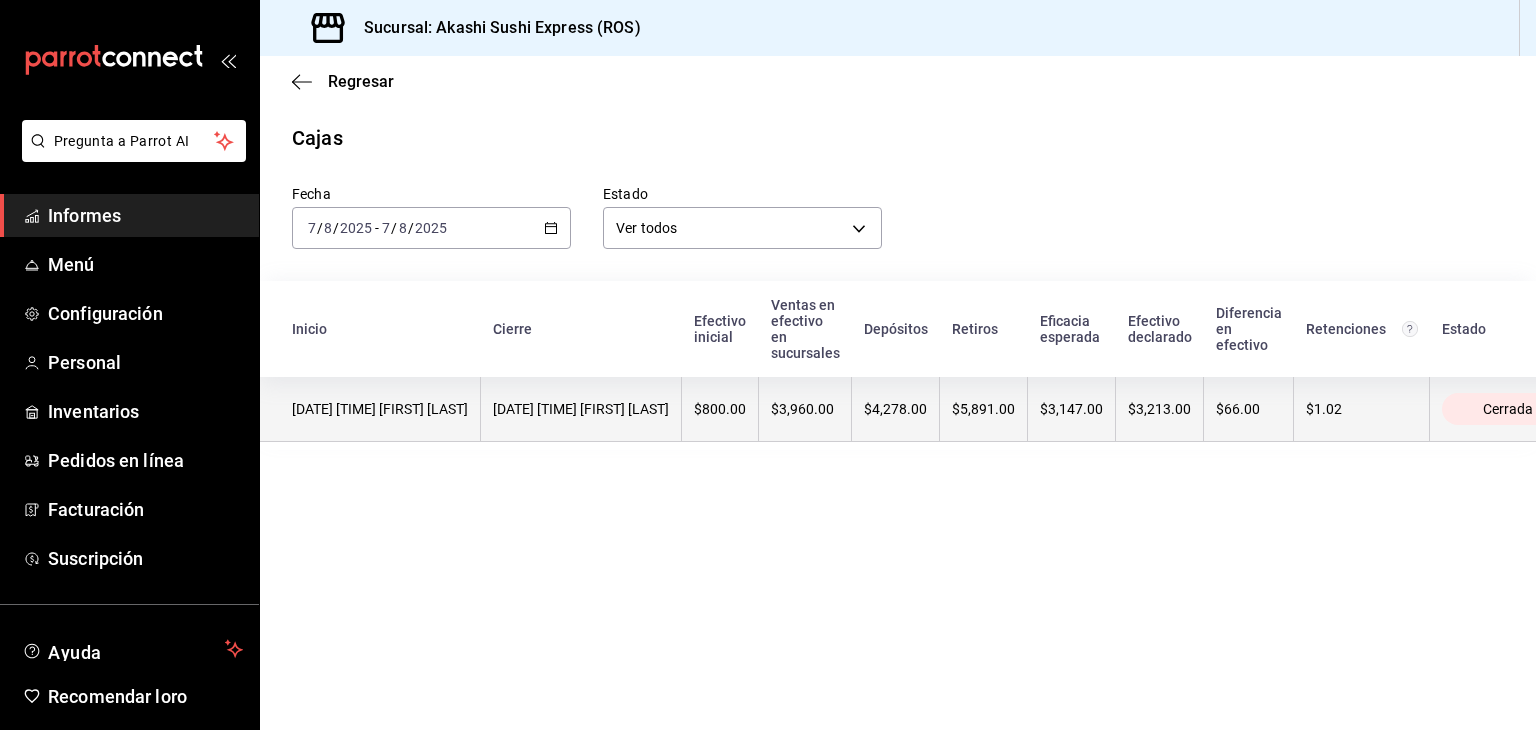 click on "$3,960.00" at bounding box center [805, 409] 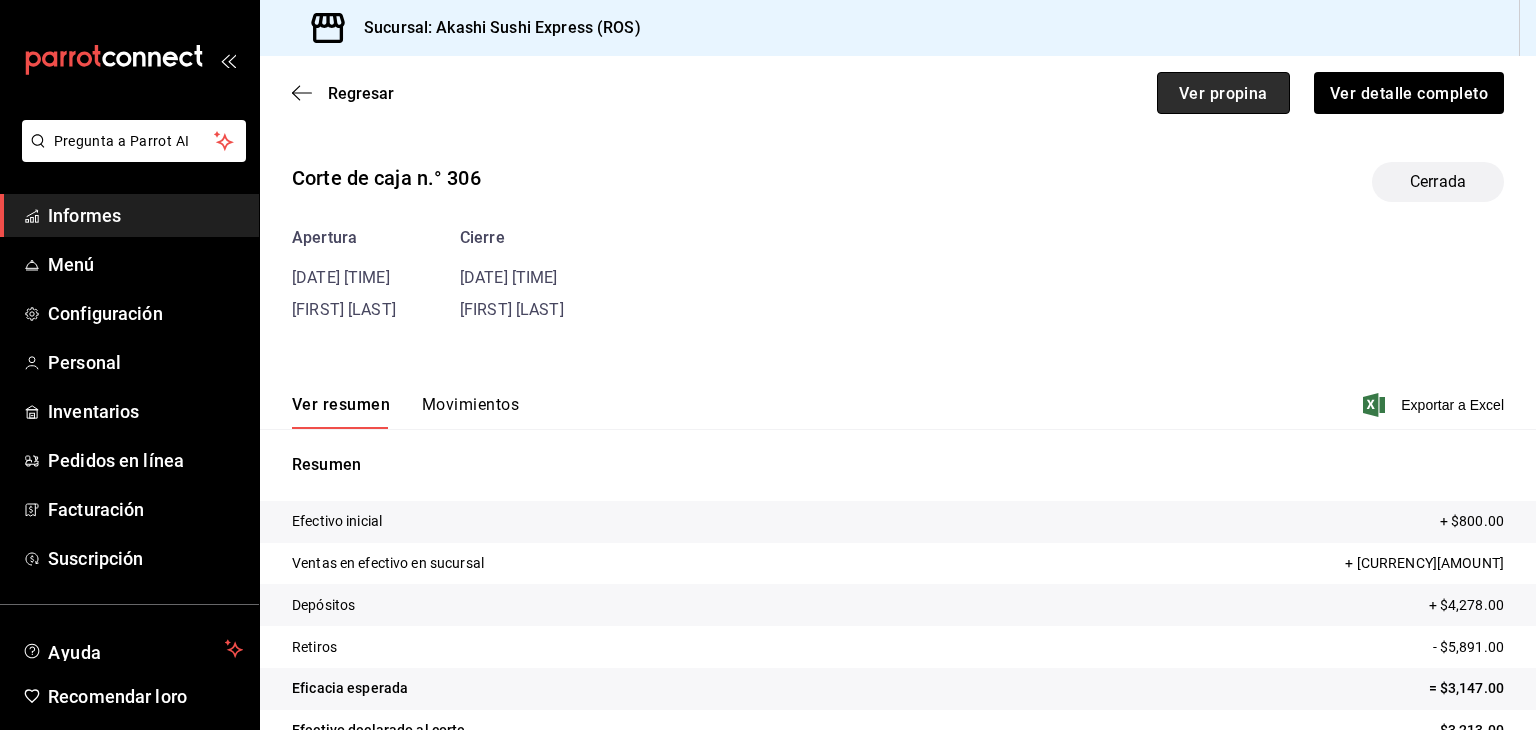 click on "Ver propina" at bounding box center [1223, 92] 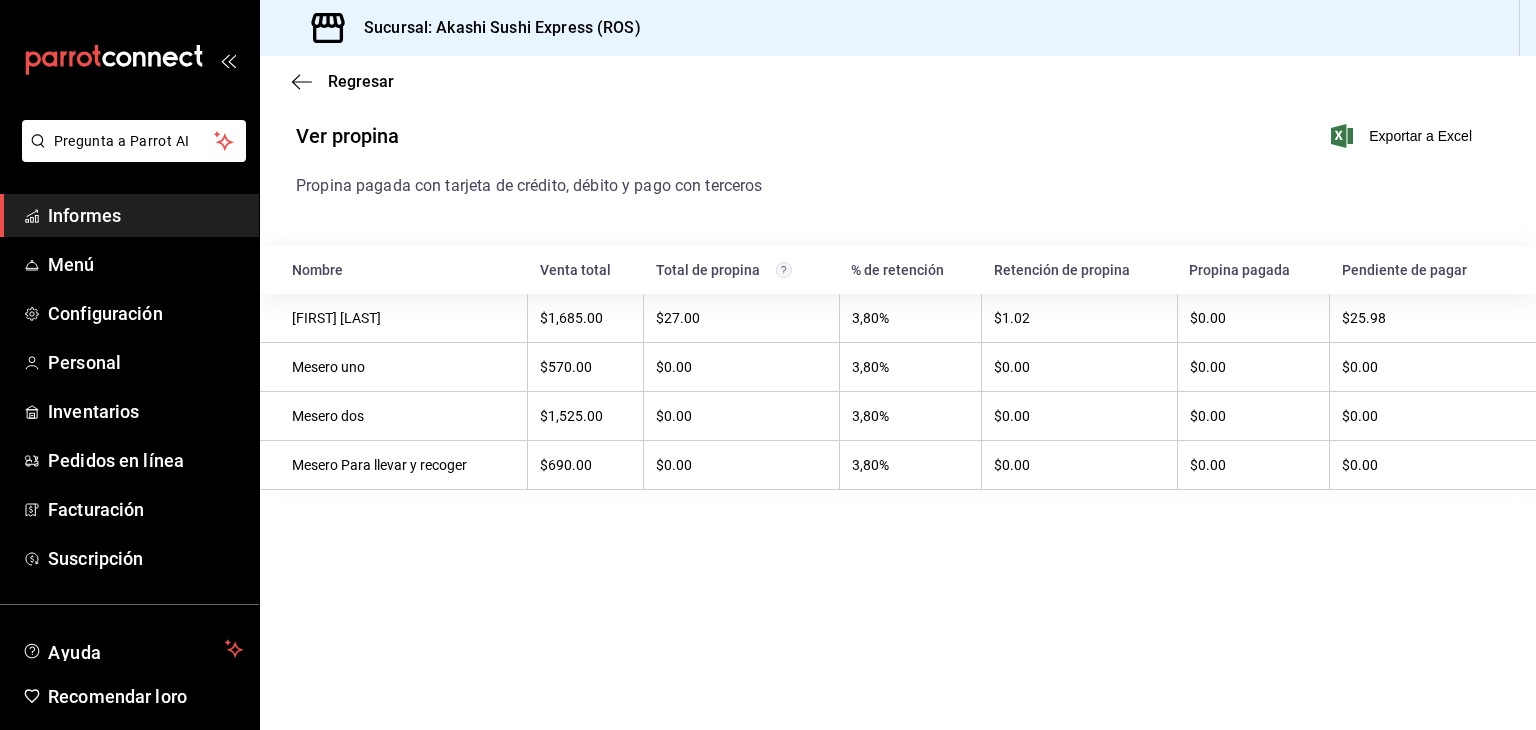 click on "Ver propina Exportar a Excel" at bounding box center [884, 148] 